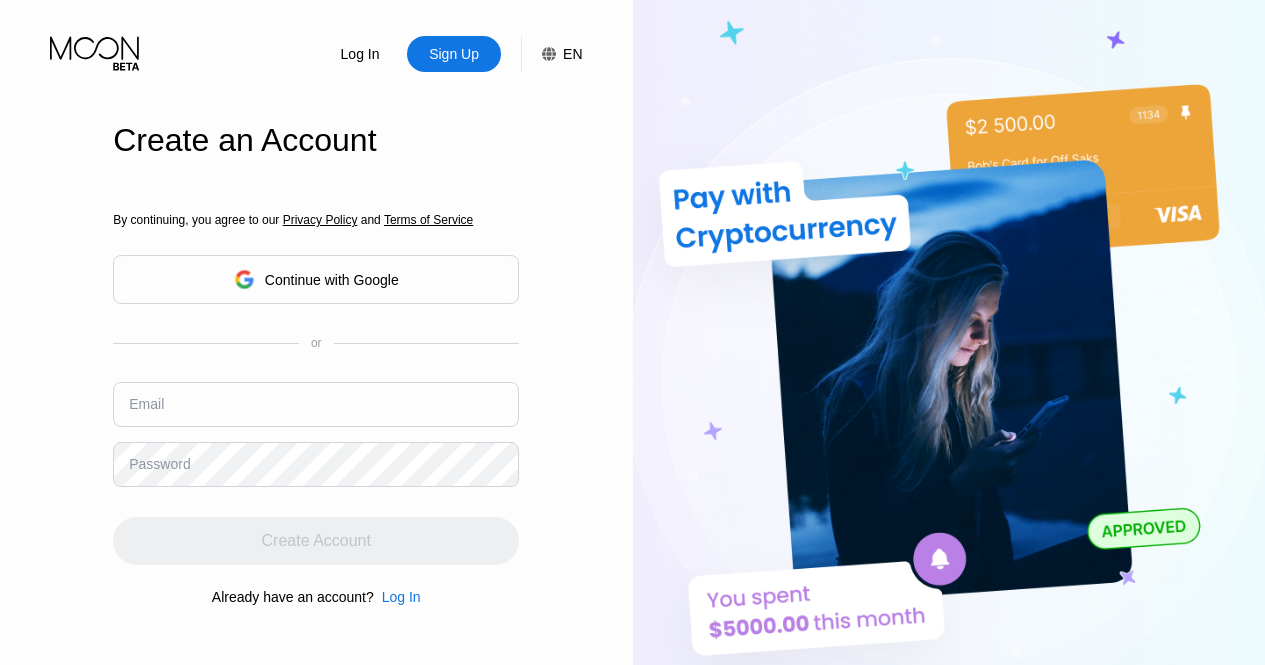scroll, scrollTop: 0, scrollLeft: 0, axis: both 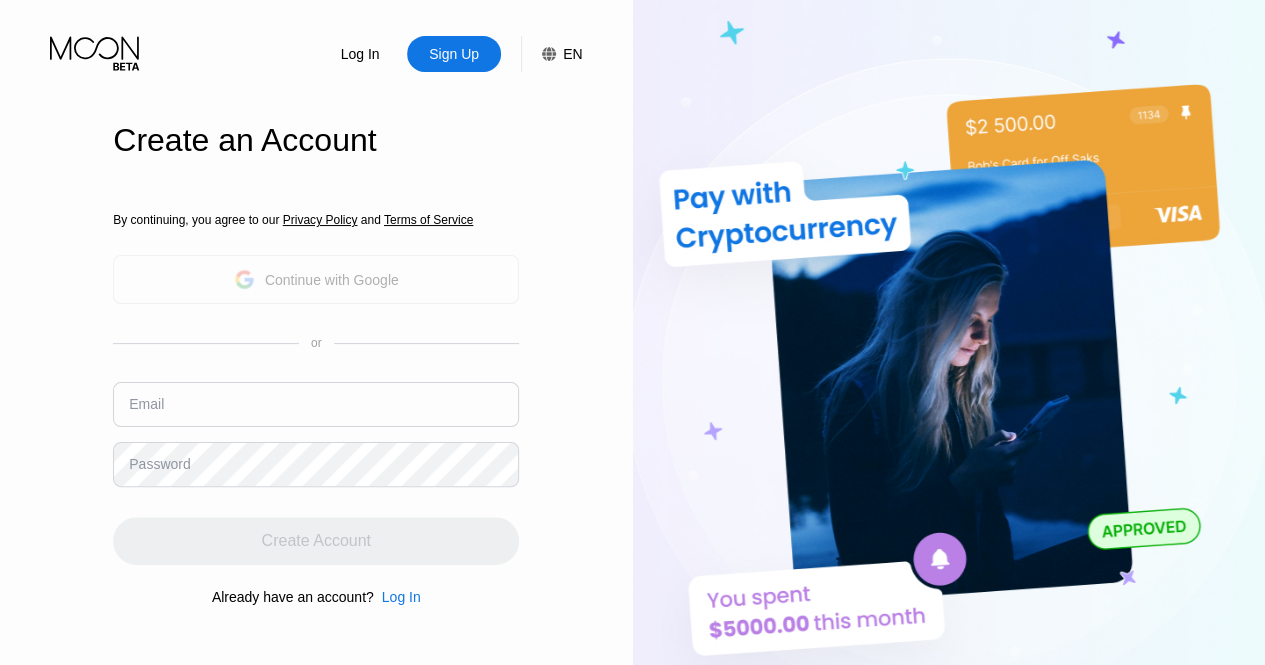 click on "Continue with Google" at bounding box center (332, 280) 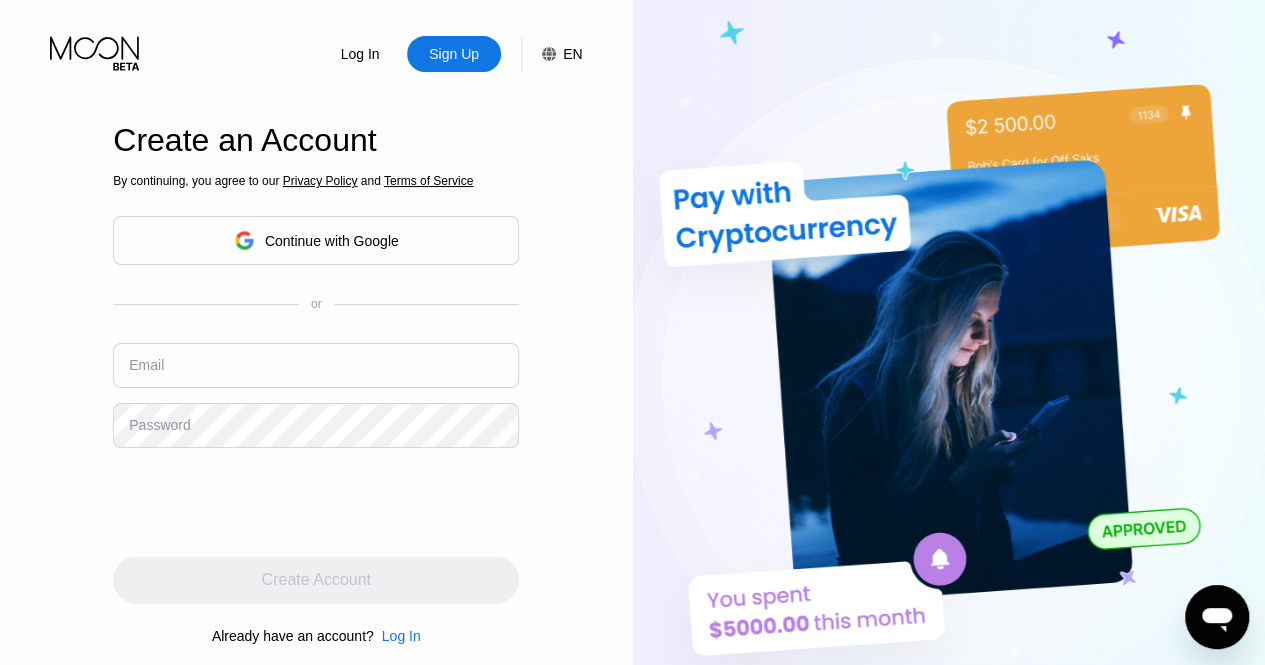scroll, scrollTop: 0, scrollLeft: 0, axis: both 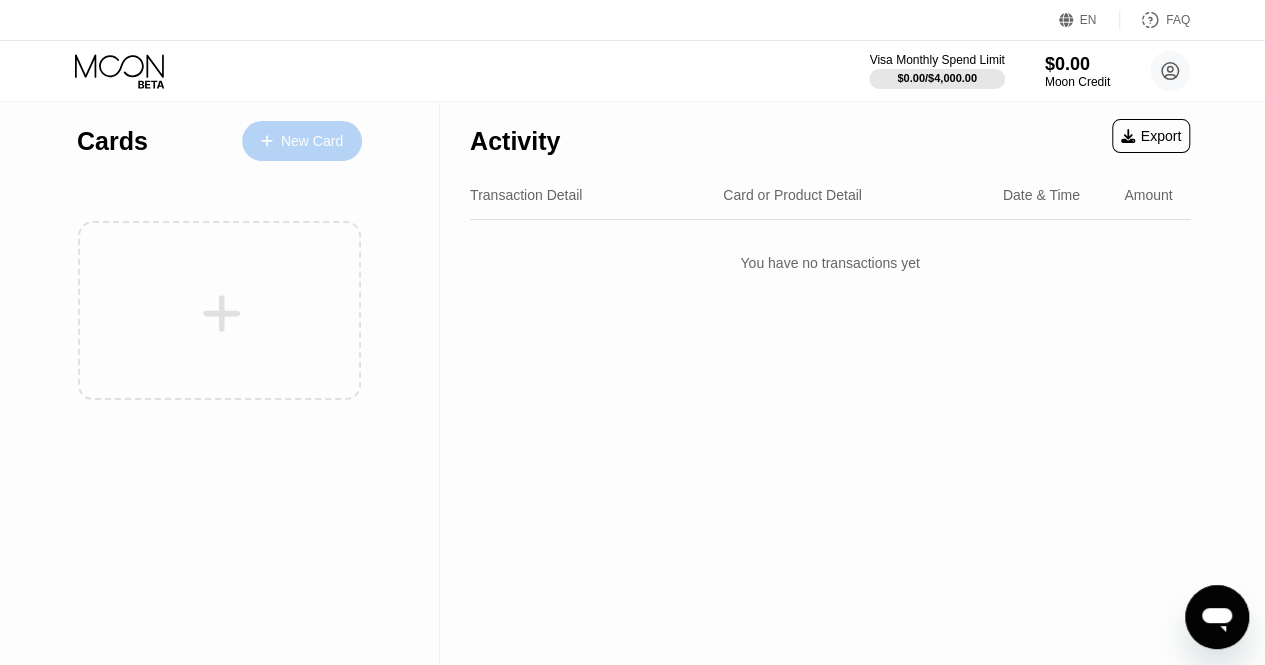 click 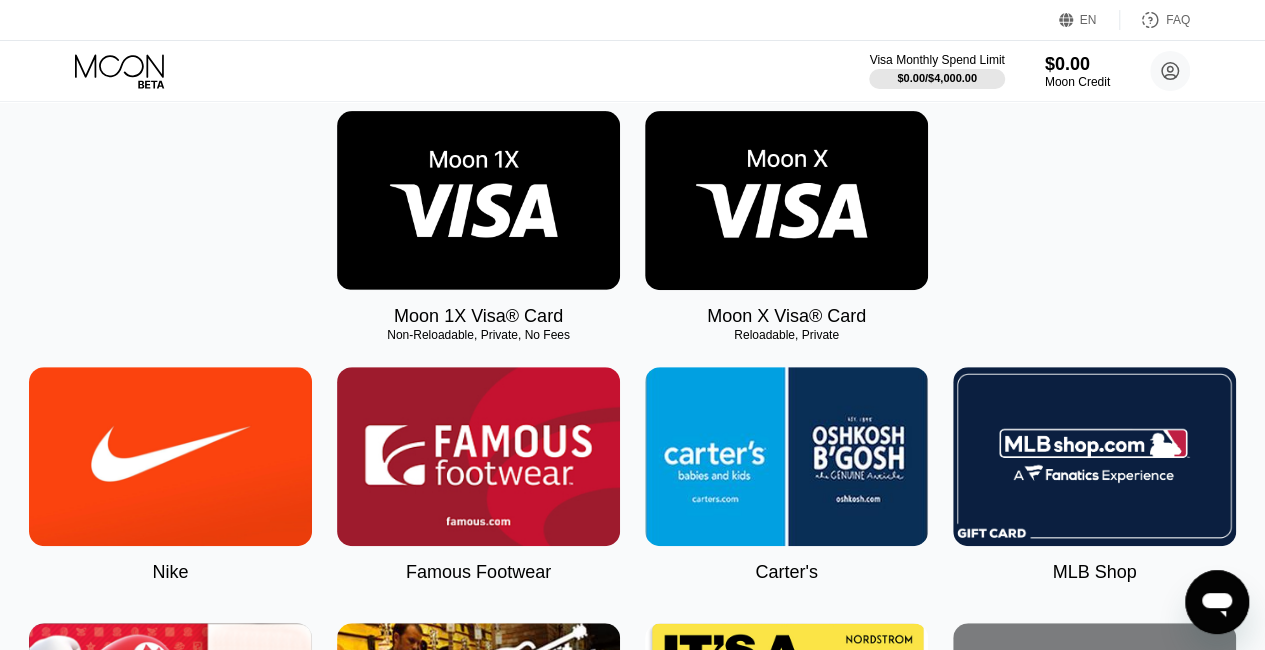 scroll, scrollTop: 325, scrollLeft: 0, axis: vertical 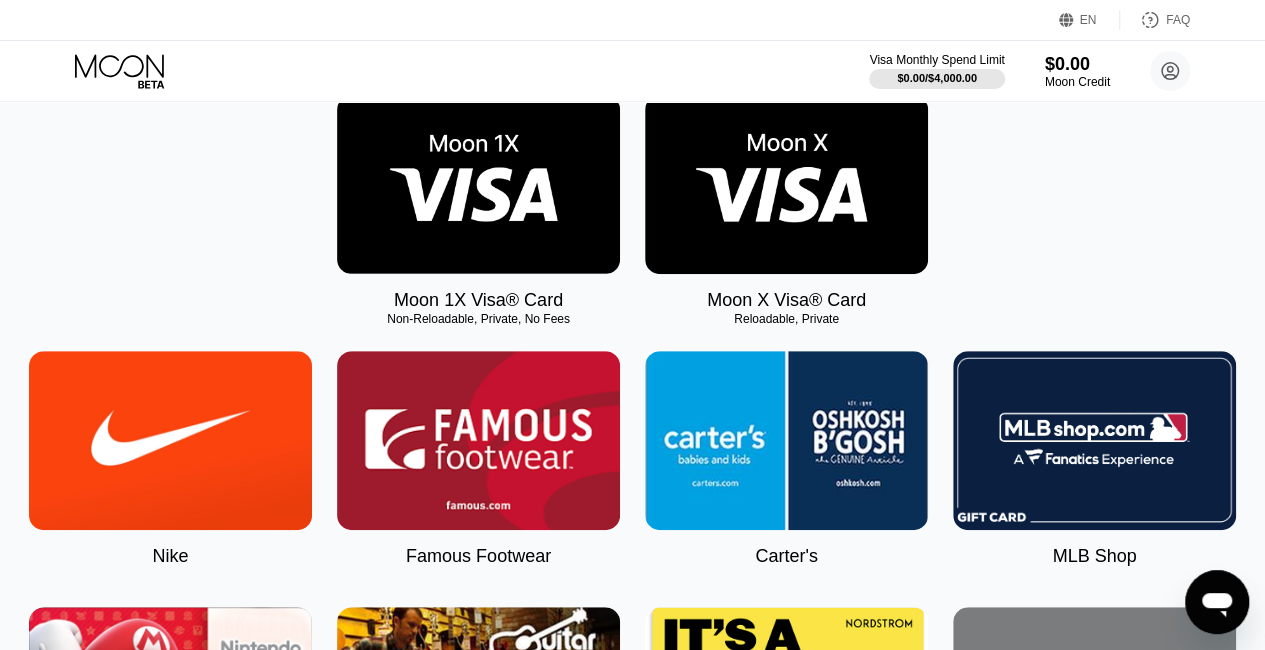 drag, startPoint x: 478, startPoint y: 327, endPoint x: 427, endPoint y: 335, distance: 51.62364 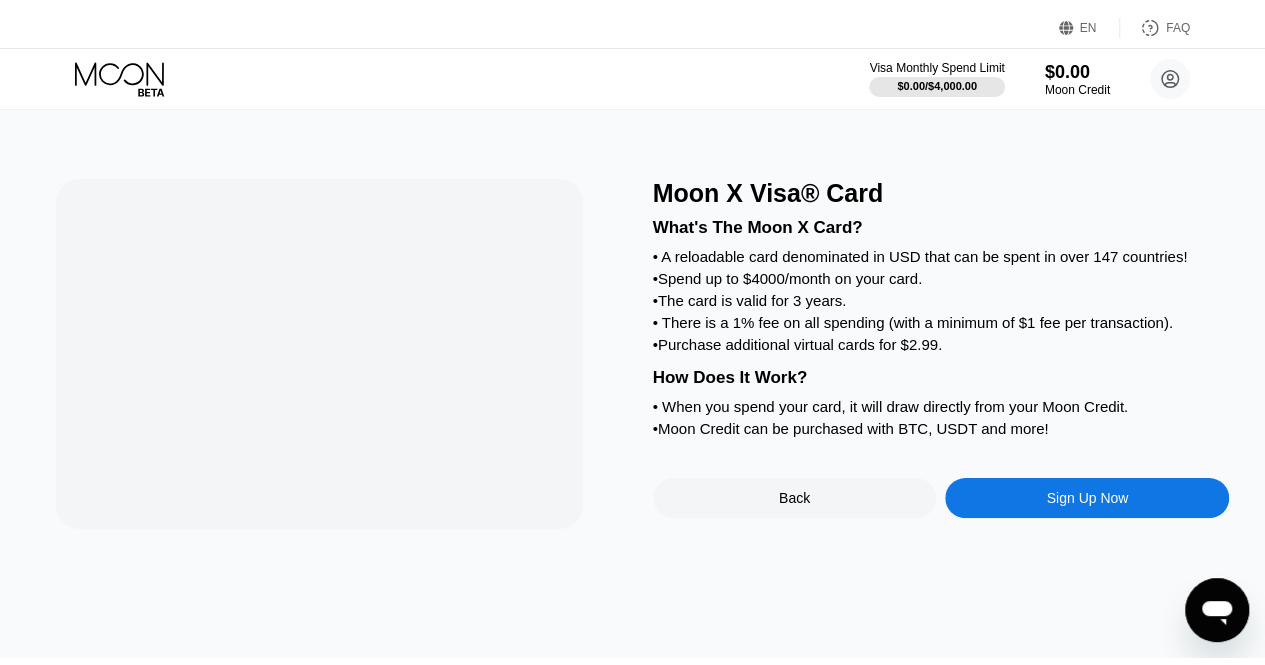 scroll, scrollTop: 0, scrollLeft: 0, axis: both 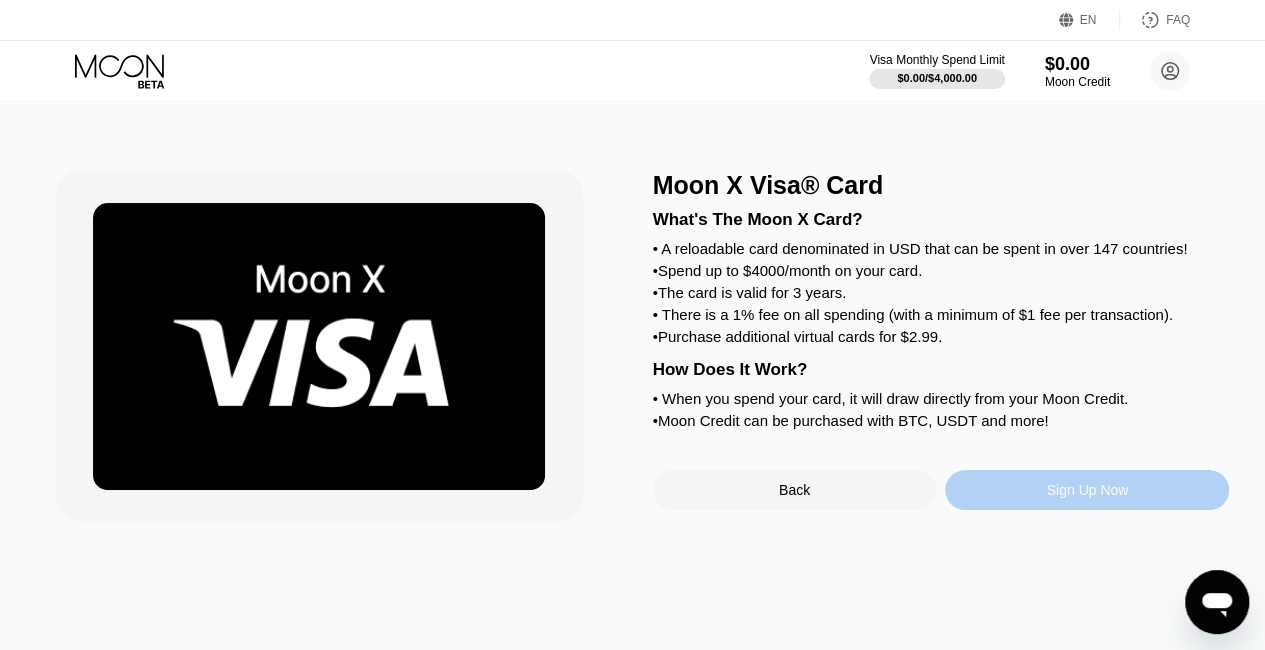 click on "Sign Up Now" at bounding box center [1087, 490] 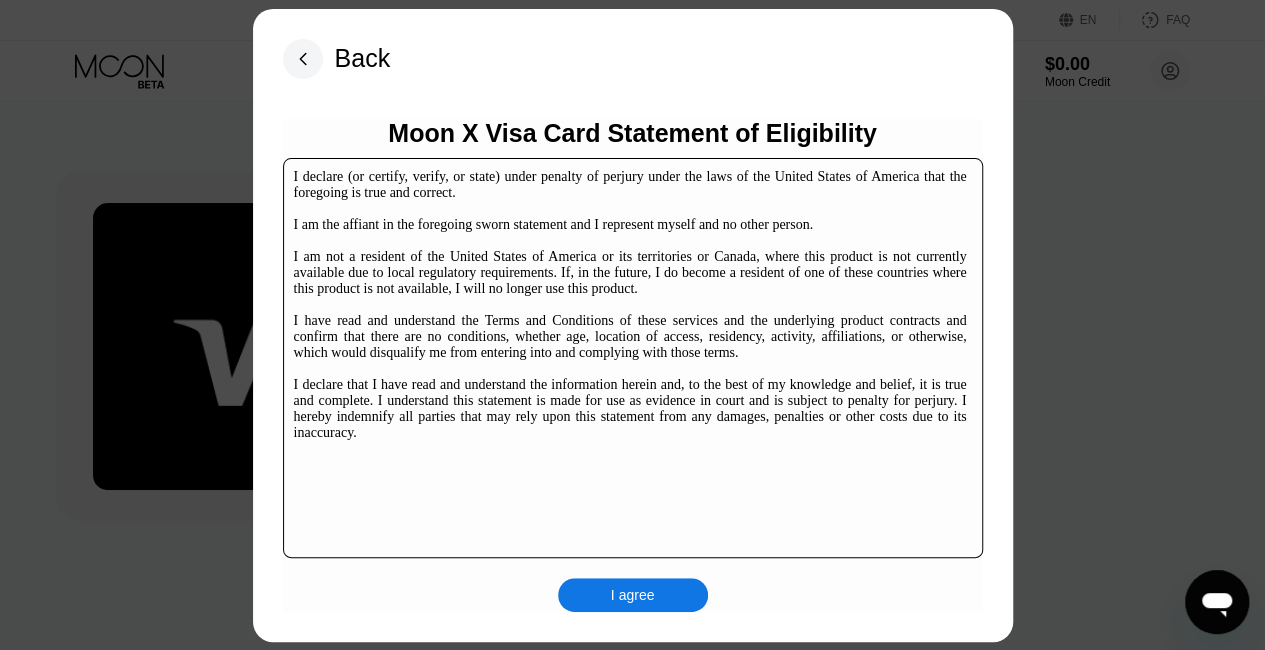 click on "Moon X Visa Card Statement of Eligibility I declare (or certify, verify, or state) under penalty of perjury under the laws of the United States of America that the foregoing is true and correct. I am the affiant in the foregoing sworn statement and I represent myself and no other person. I am not a resident of the United States of America or its territories or Canada, where this product is not currently available due to local regulatory requirements. If, in the future, I do become a resident of one of these countries where this product is not available, I will no longer use this product. I have read and understand the Terms and Conditions of these services and the underlying product contracts and confirm that there are no conditions, whether age, location of access, residency, activity, affiliations, or otherwise, which would disqualify me from entering into and complying with those terms. I agree" at bounding box center [633, 365] 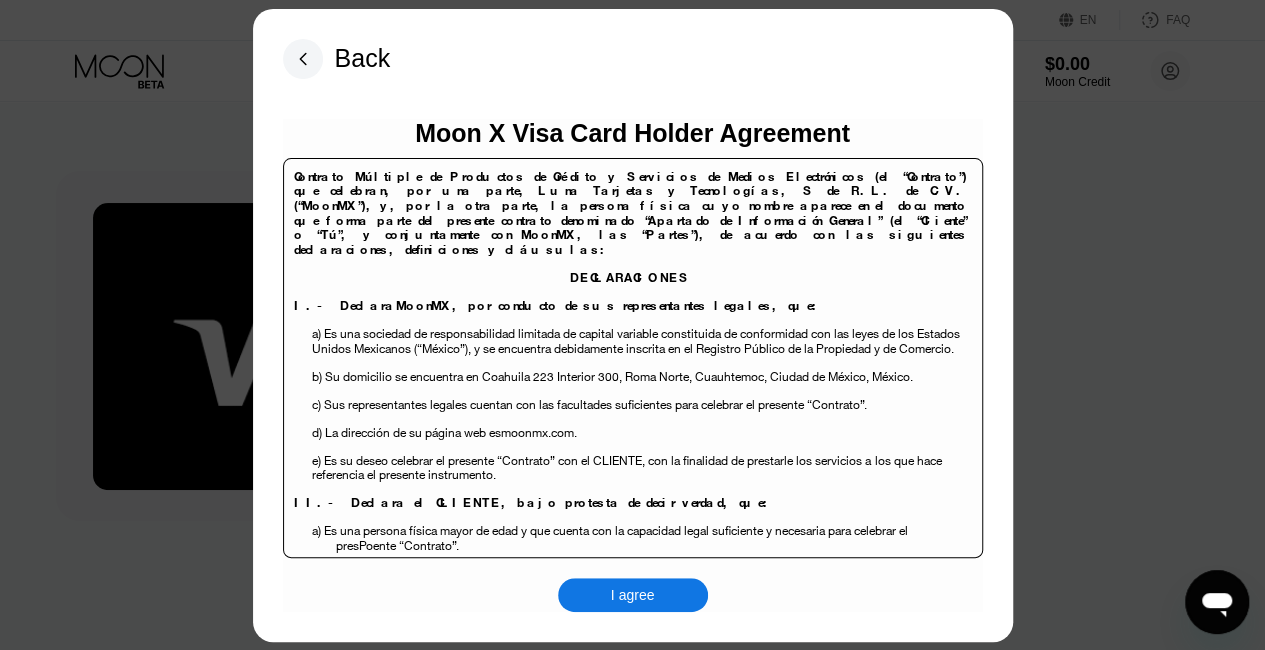 click on "I agree" at bounding box center (633, 595) 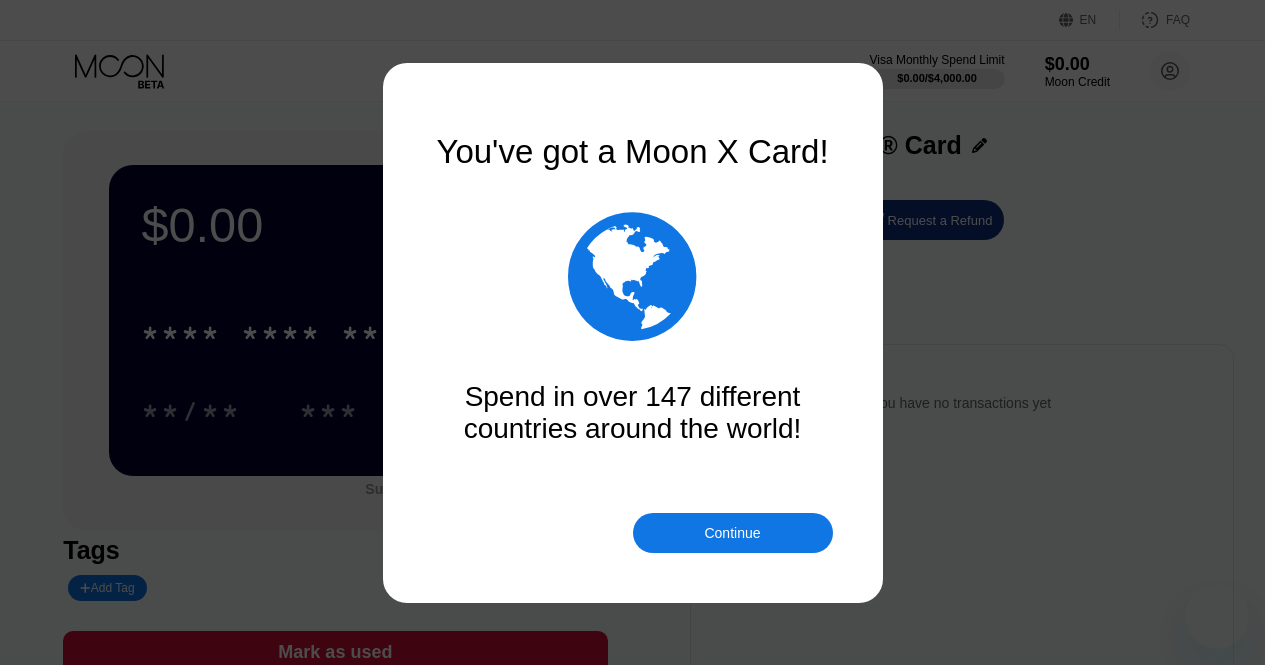 scroll, scrollTop: 0, scrollLeft: 0, axis: both 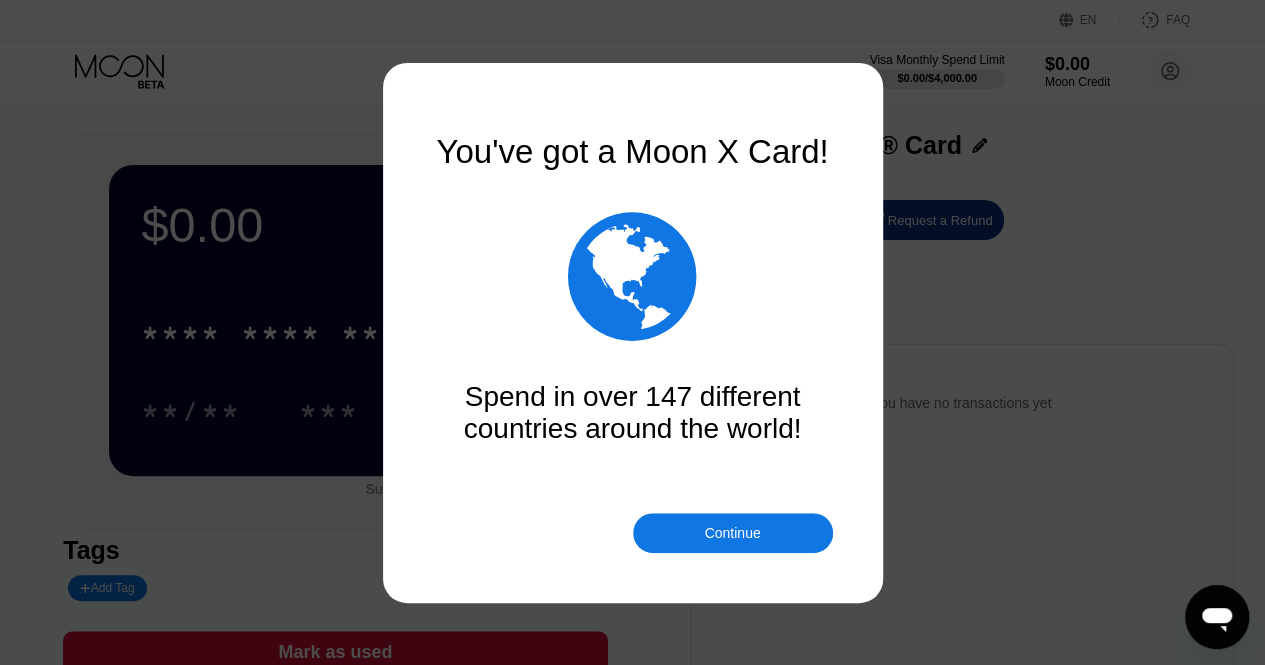 click at bounding box center (640, 332) 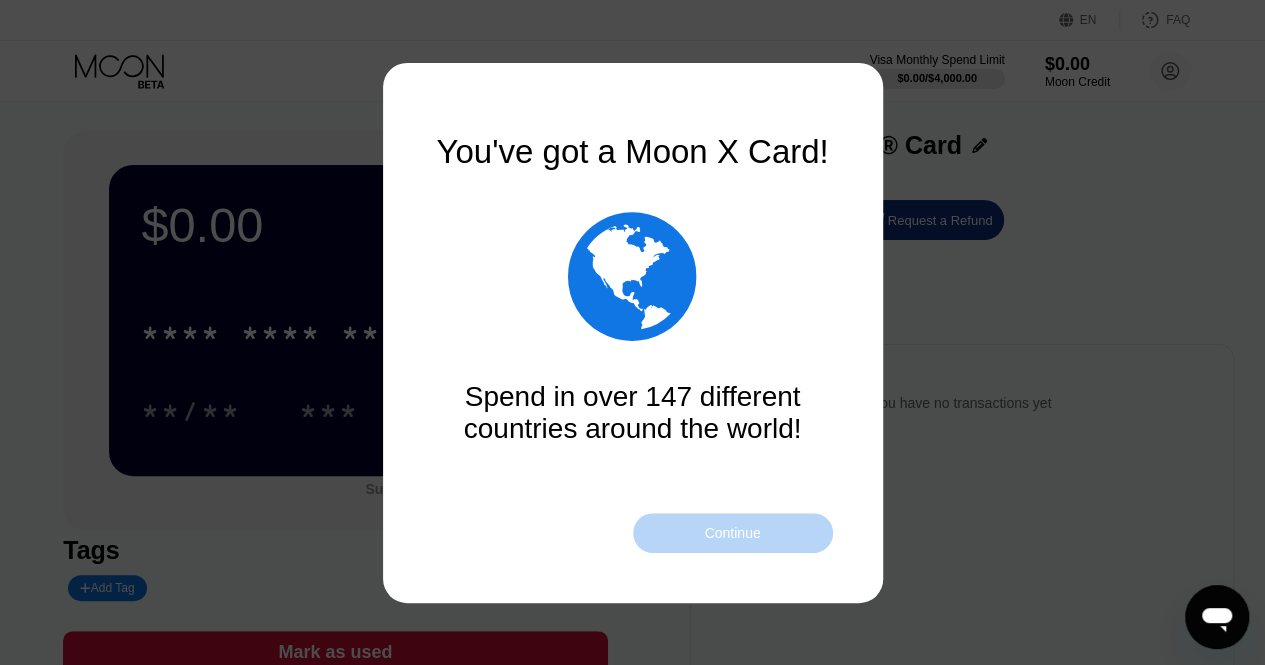 click on "Continue" at bounding box center [732, 533] 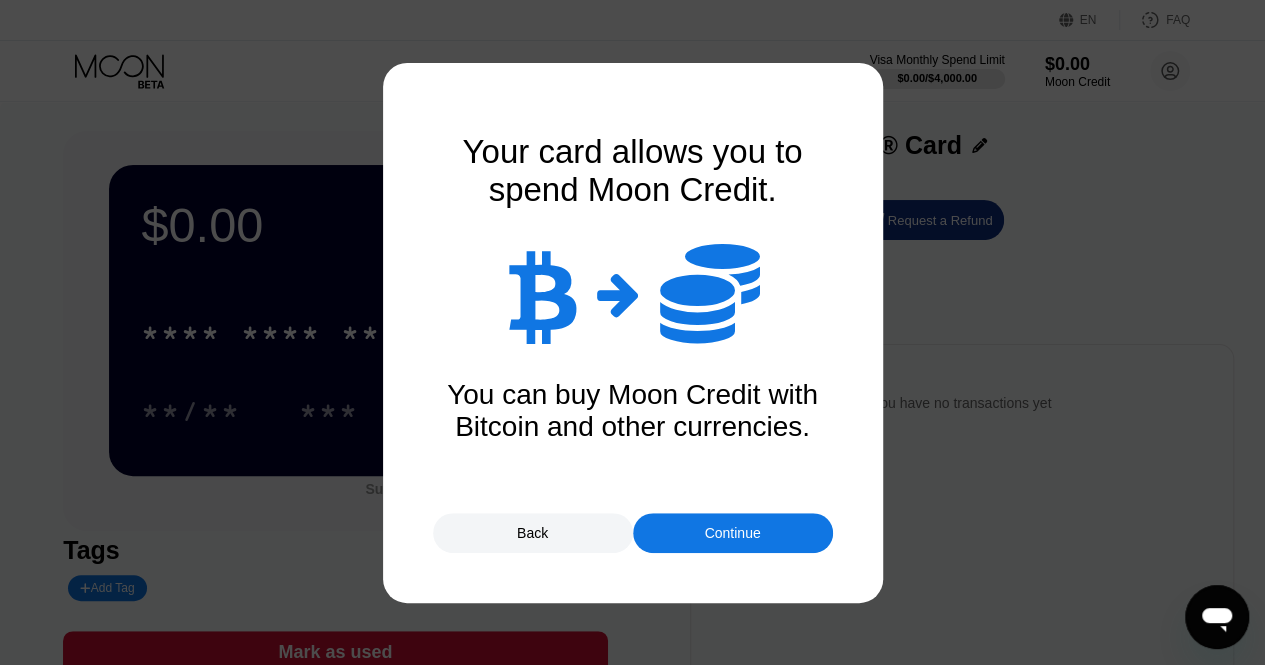 click on "Continue" at bounding box center (732, 533) 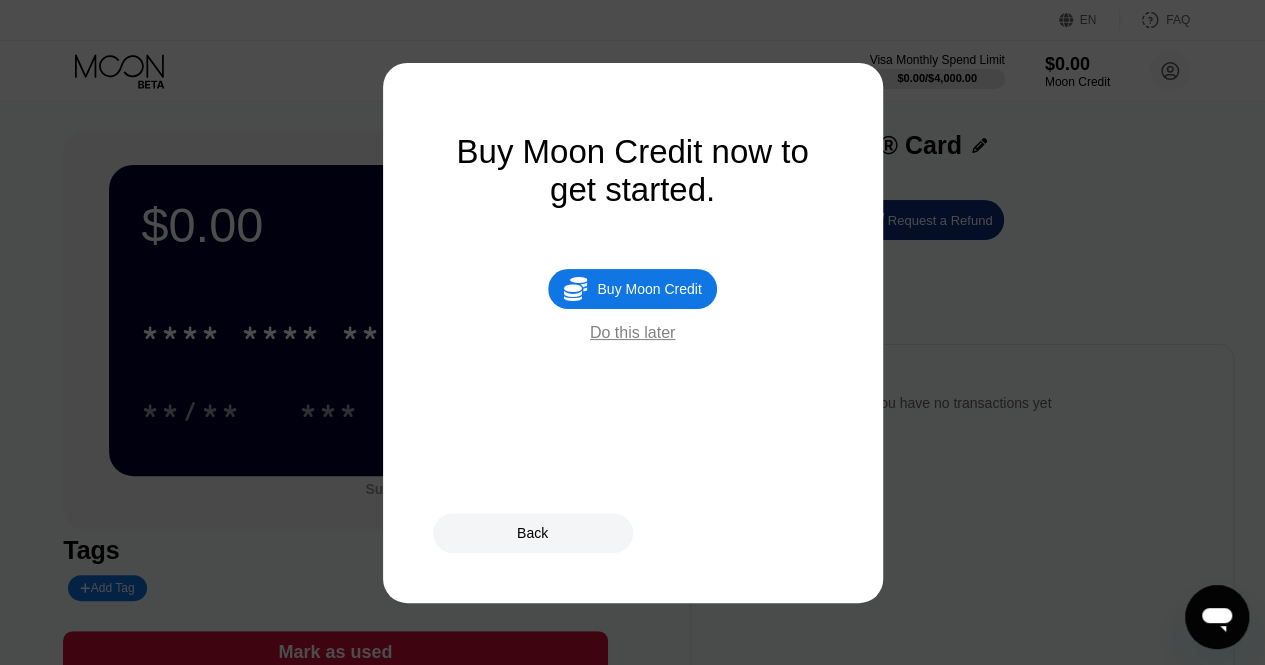 click on "" at bounding box center [575, 289] 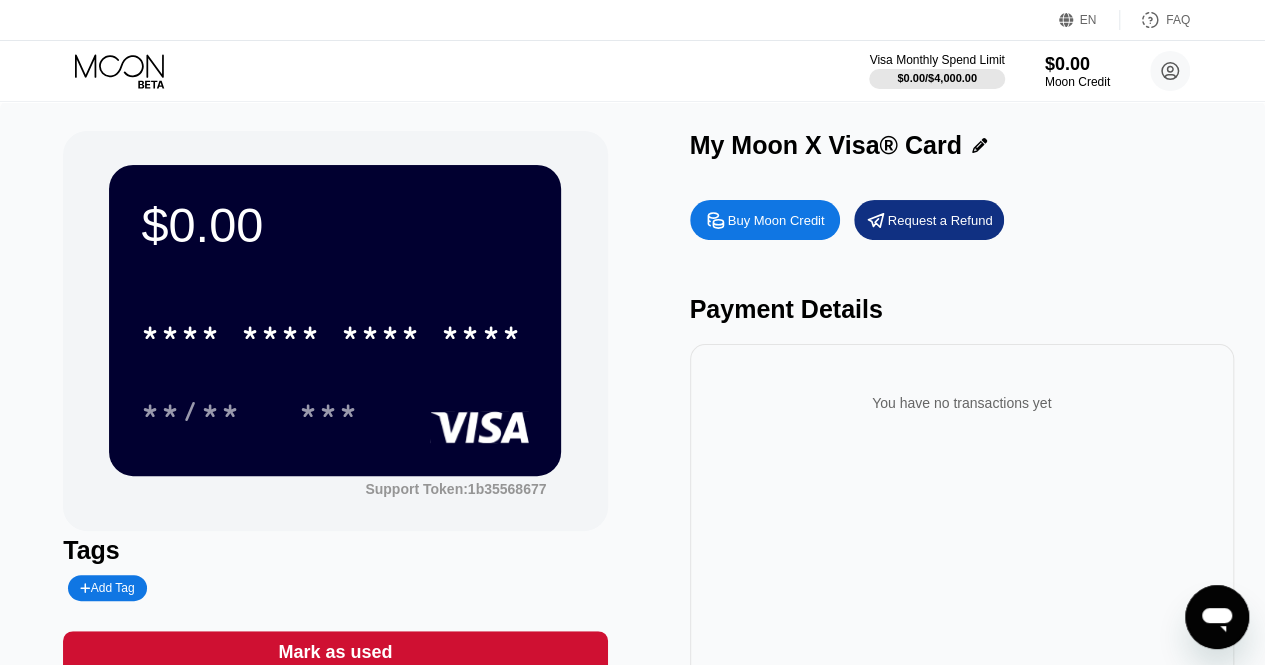 type on "0" 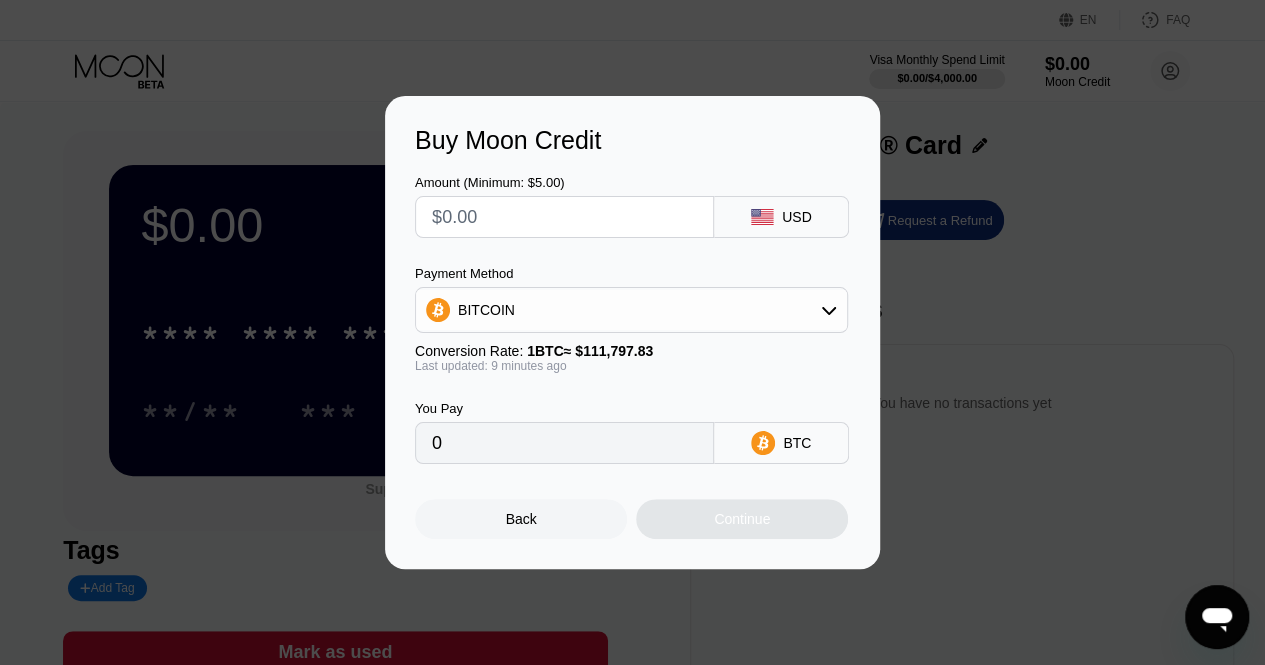 click at bounding box center [564, 217] 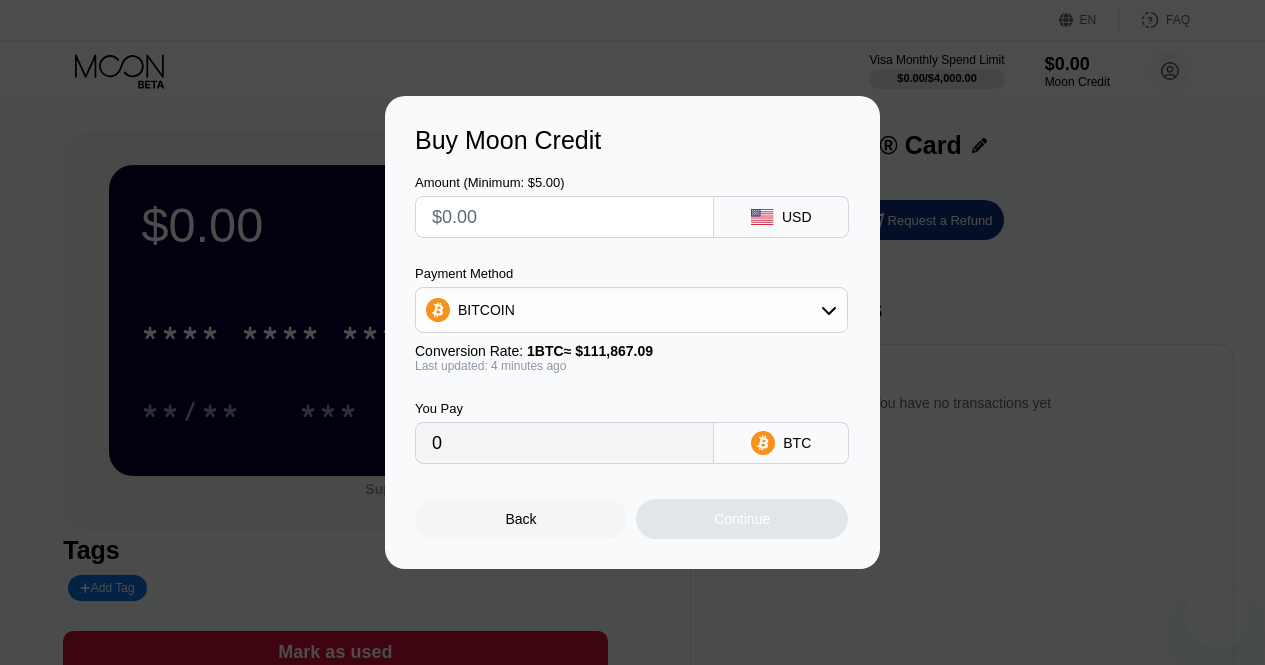 scroll, scrollTop: 0, scrollLeft: 0, axis: both 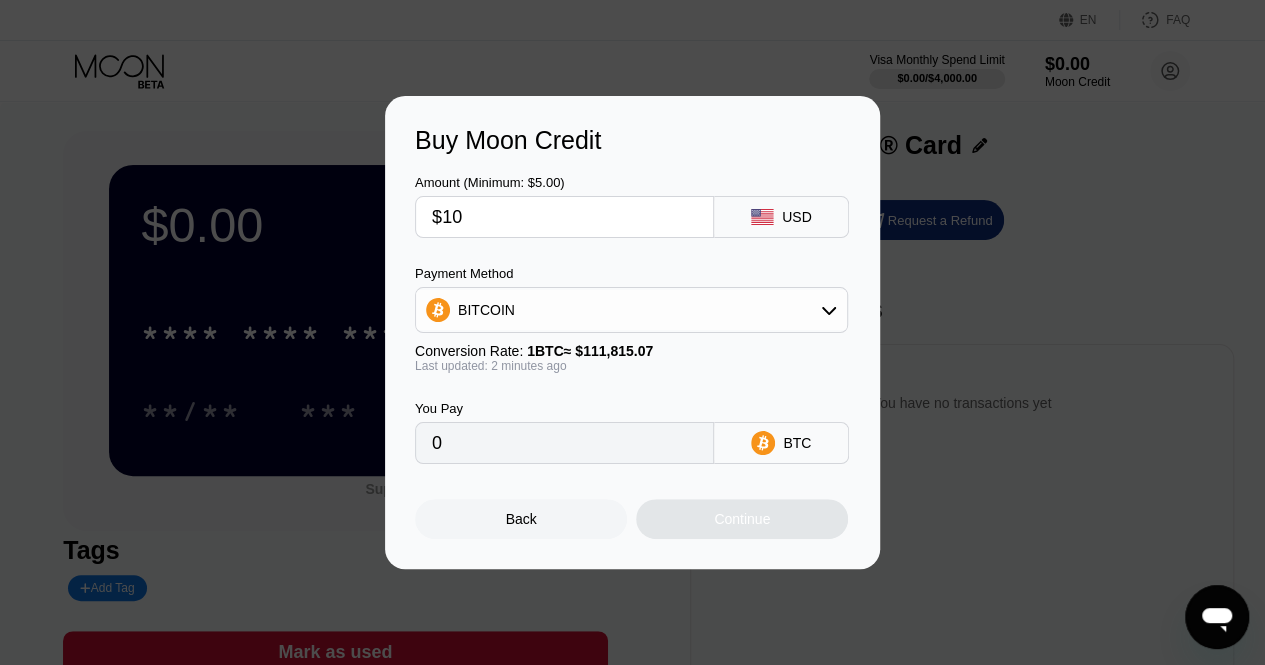type on "$100" 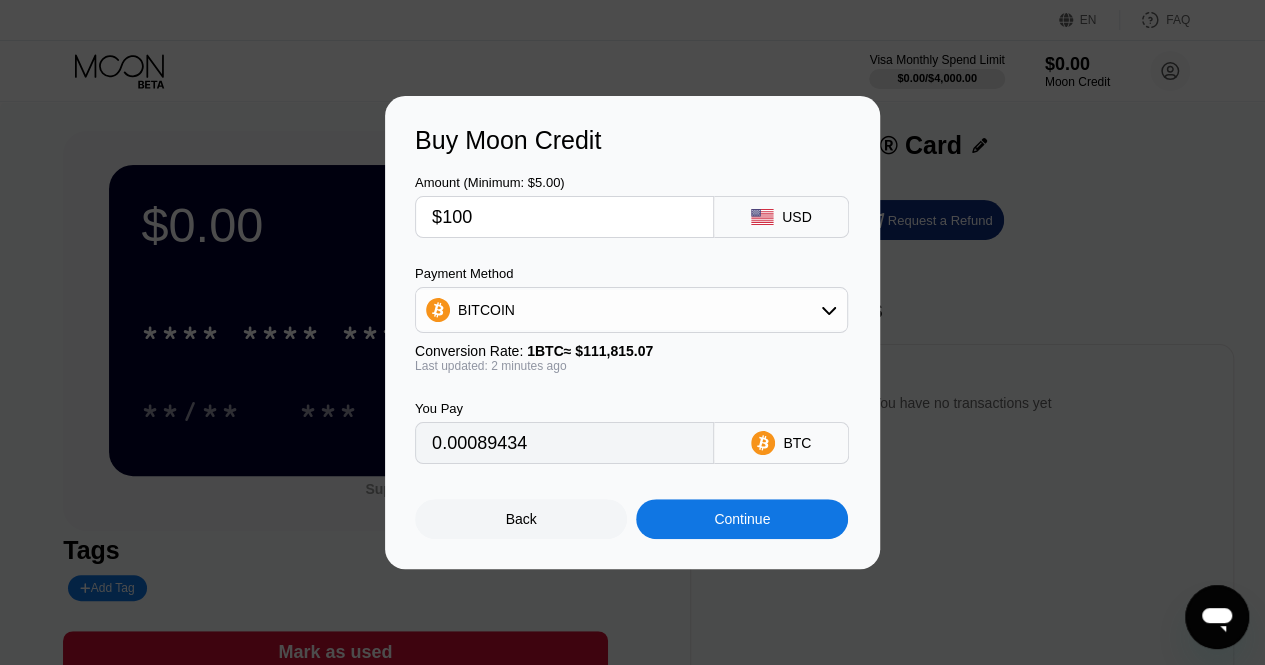 type on "0.00089434" 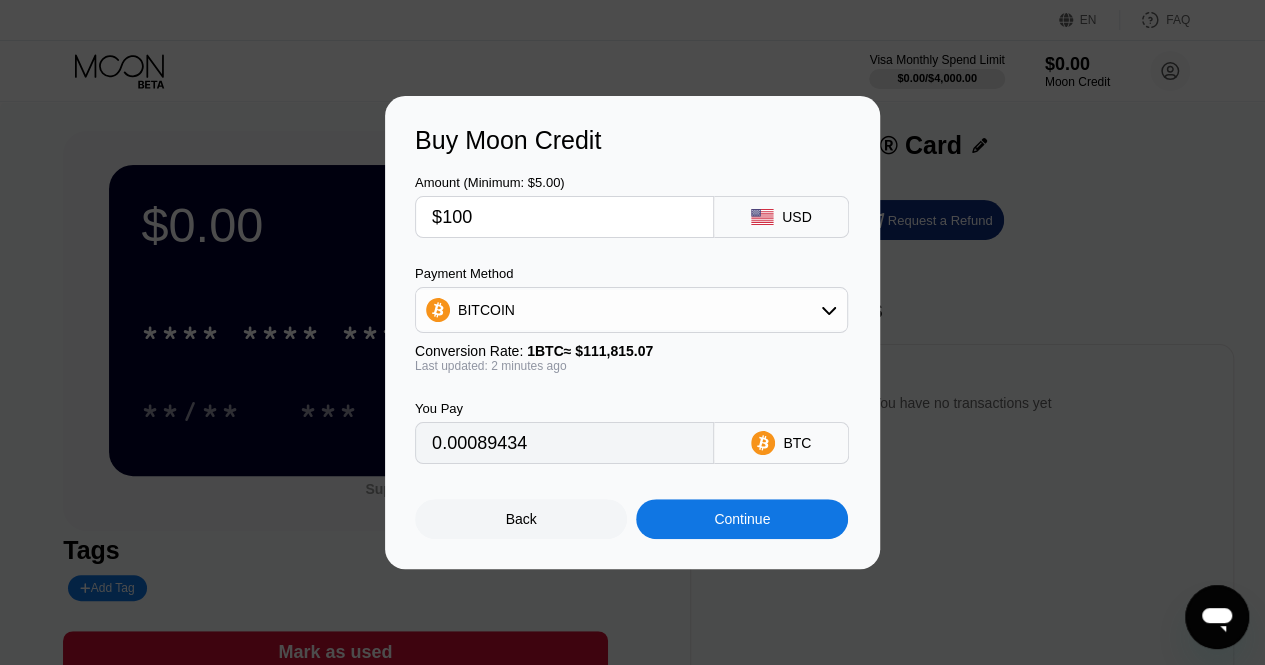 type on "$100" 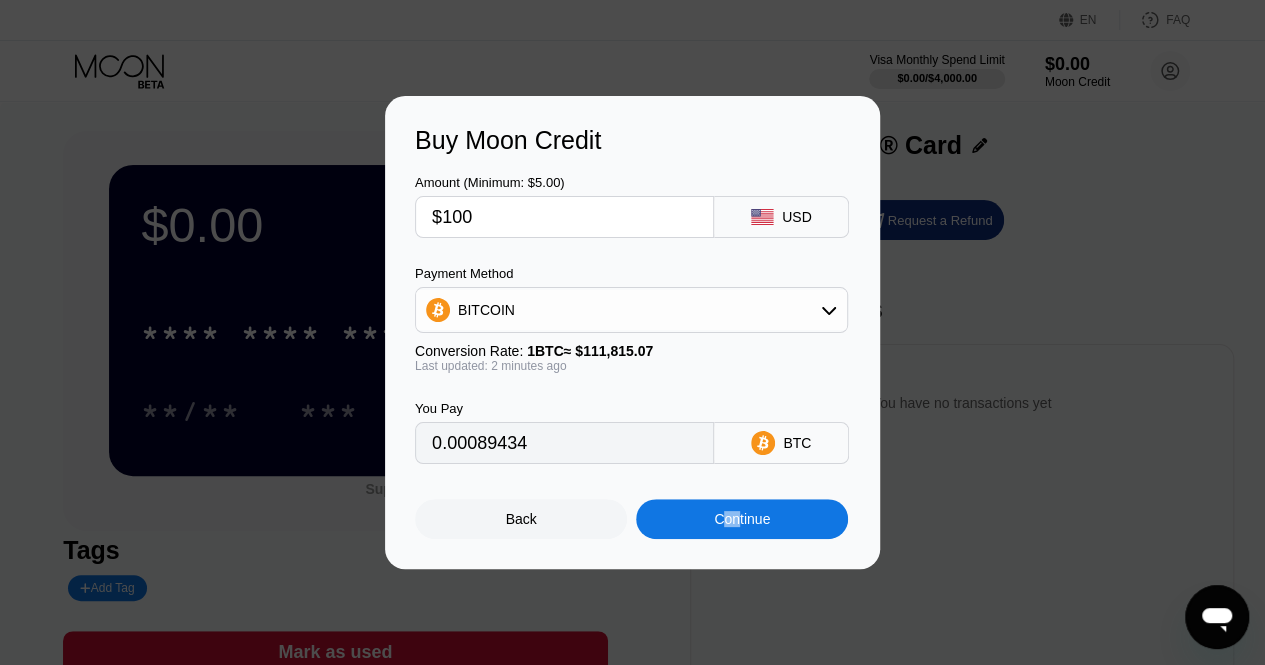 drag, startPoint x: 736, startPoint y: 532, endPoint x: 722, endPoint y: 534, distance: 14.142136 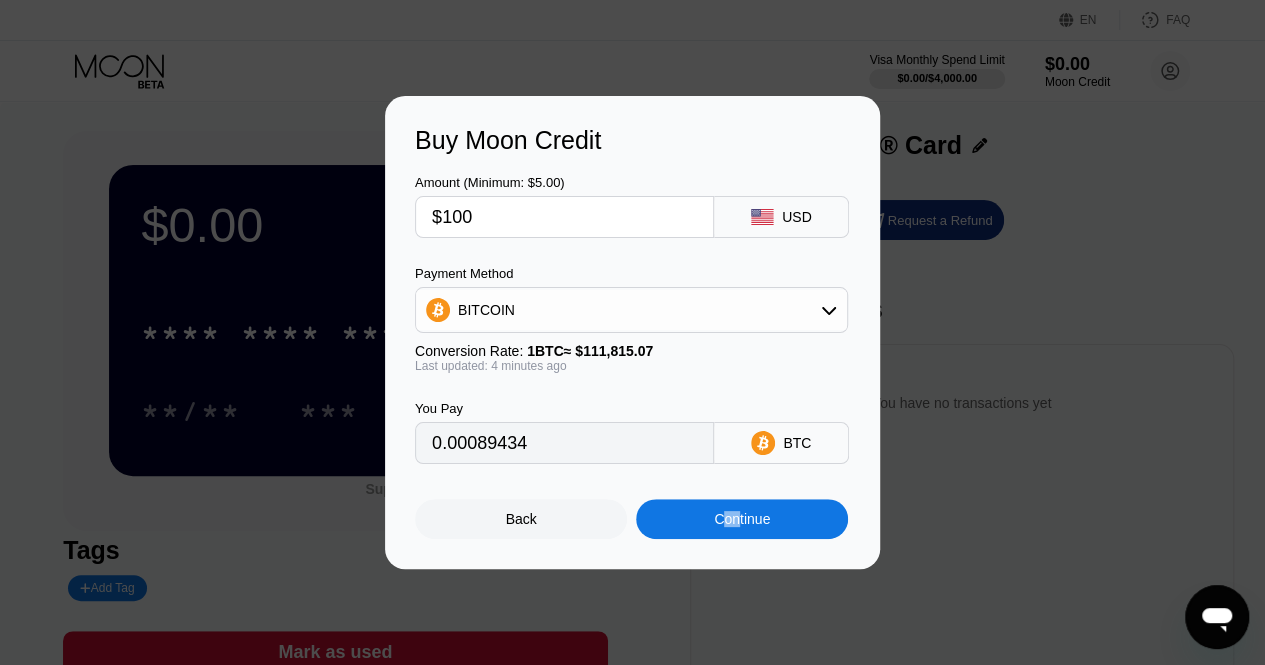 type on "0.00089519" 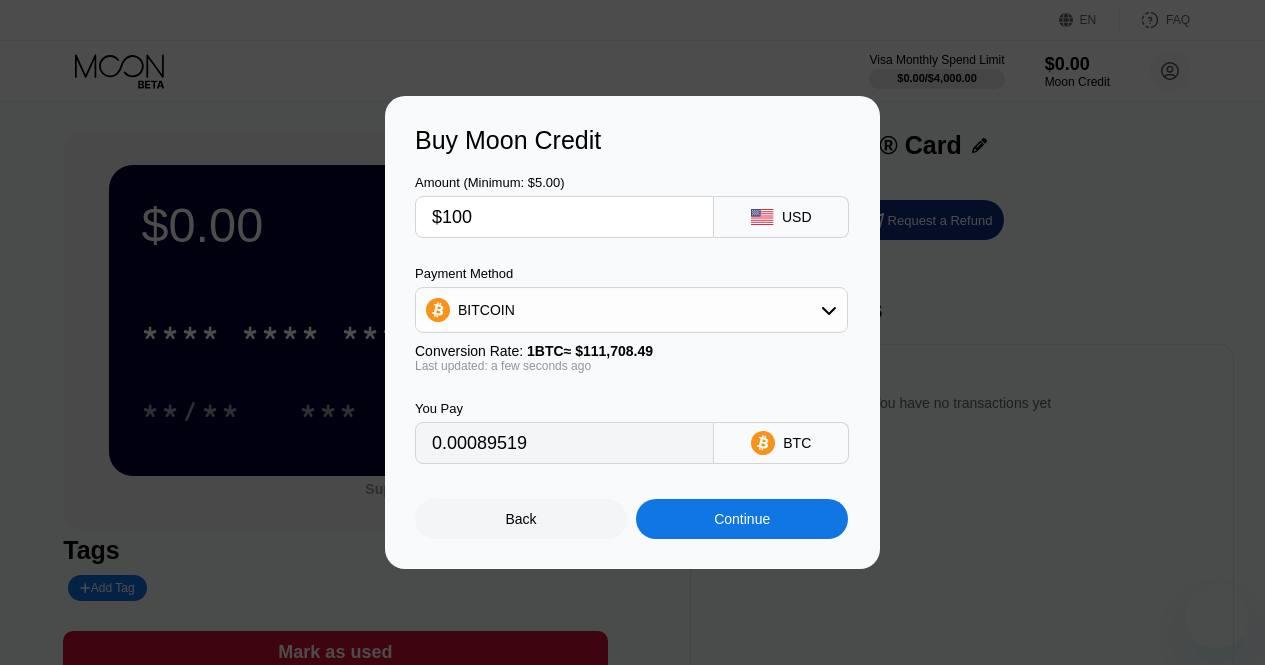 scroll, scrollTop: 0, scrollLeft: 0, axis: both 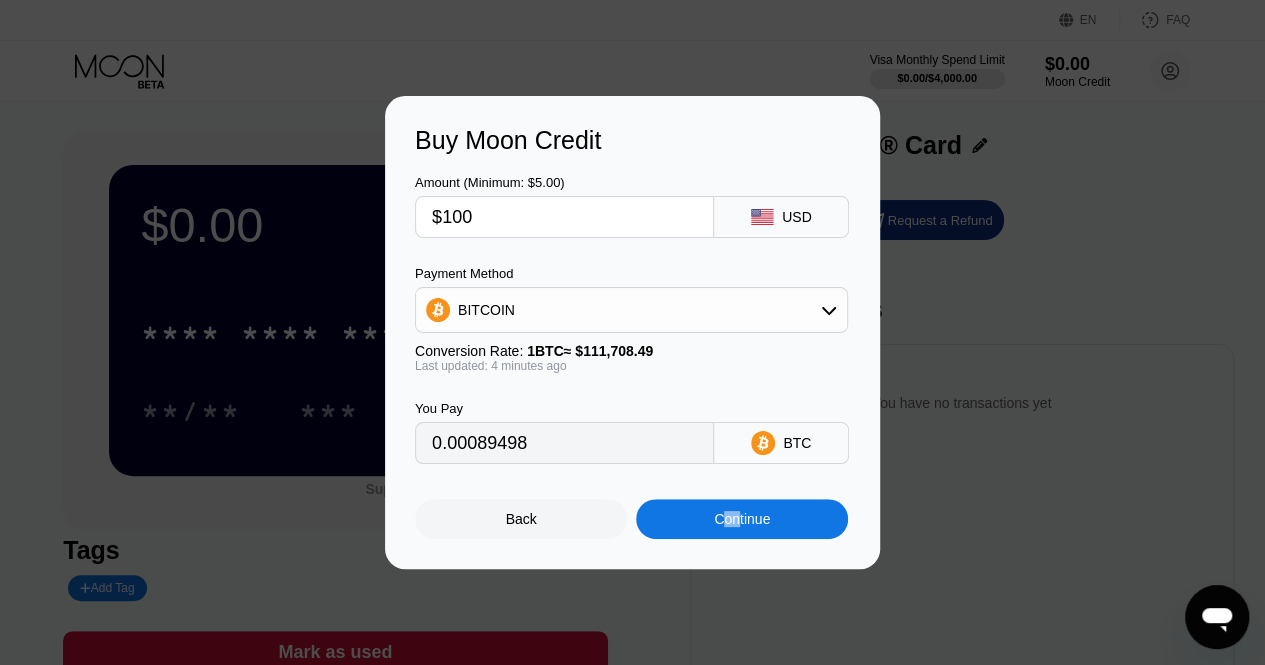 type on "0.00089498" 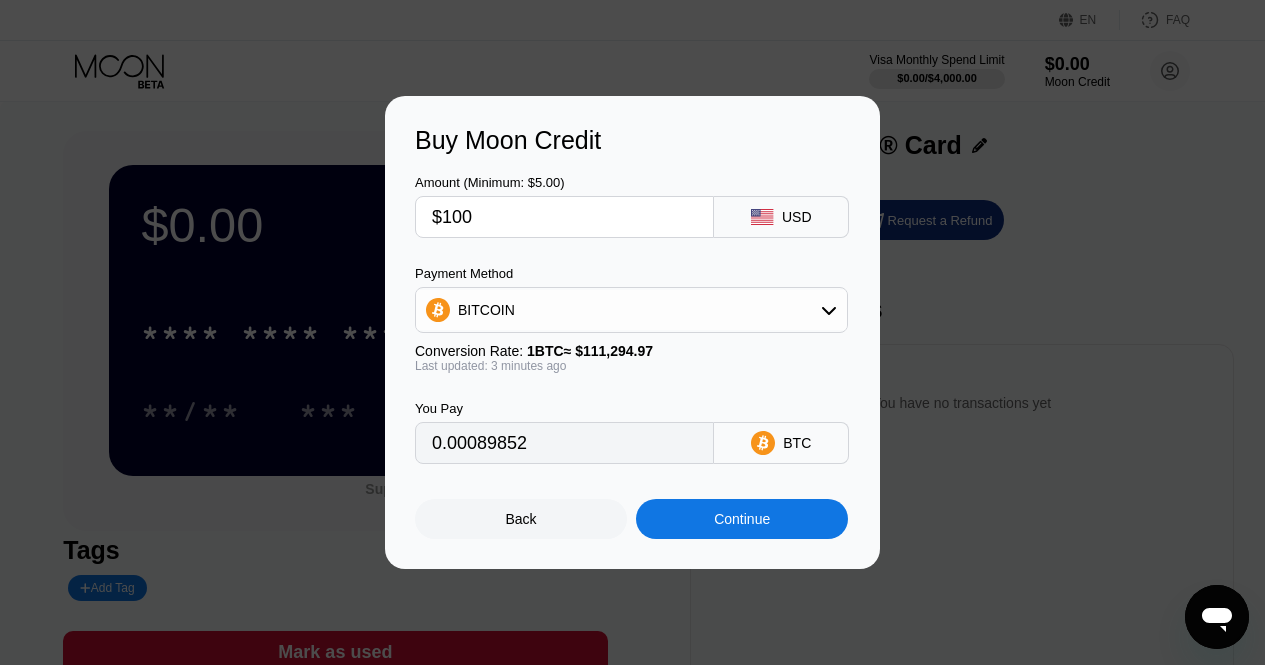 type on "0.00089773" 